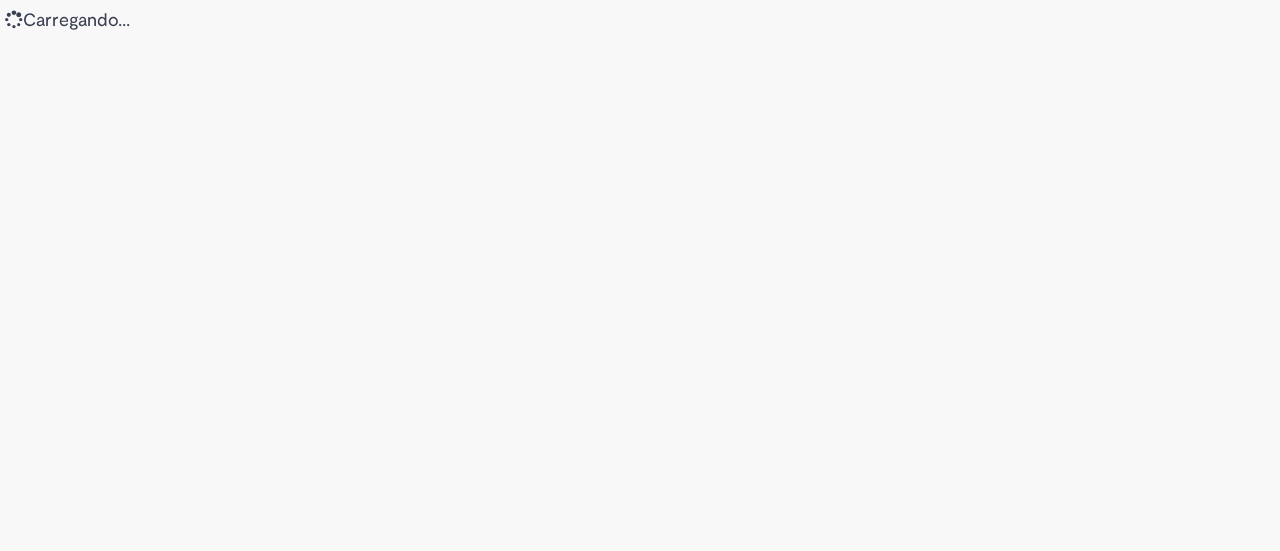 scroll, scrollTop: 0, scrollLeft: 0, axis: both 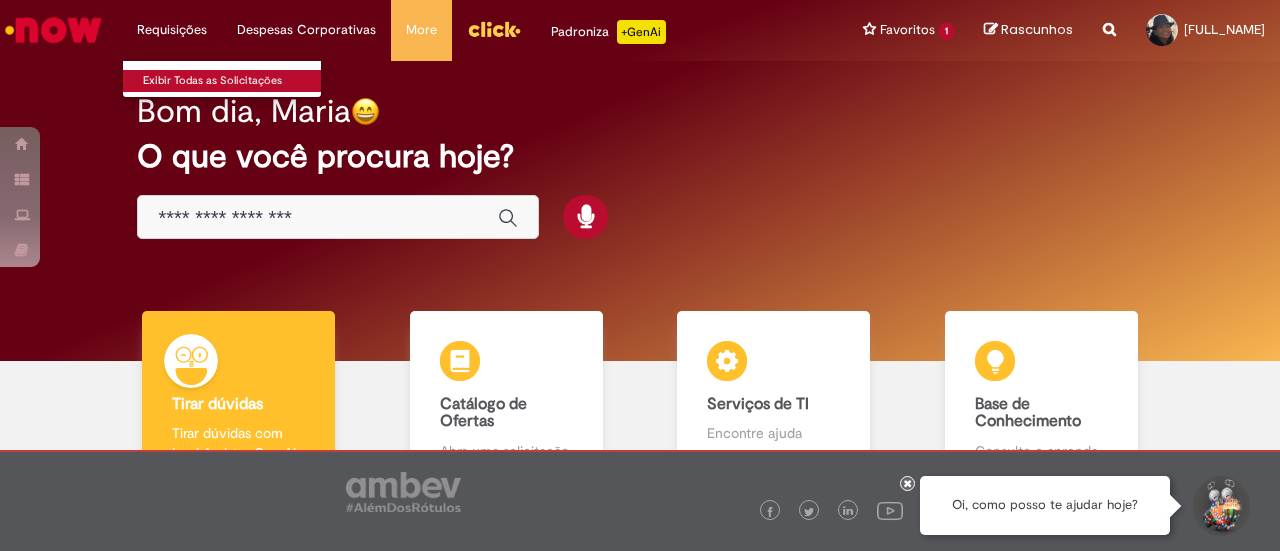 click on "Exibir Todas as Solicitações" at bounding box center [233, 81] 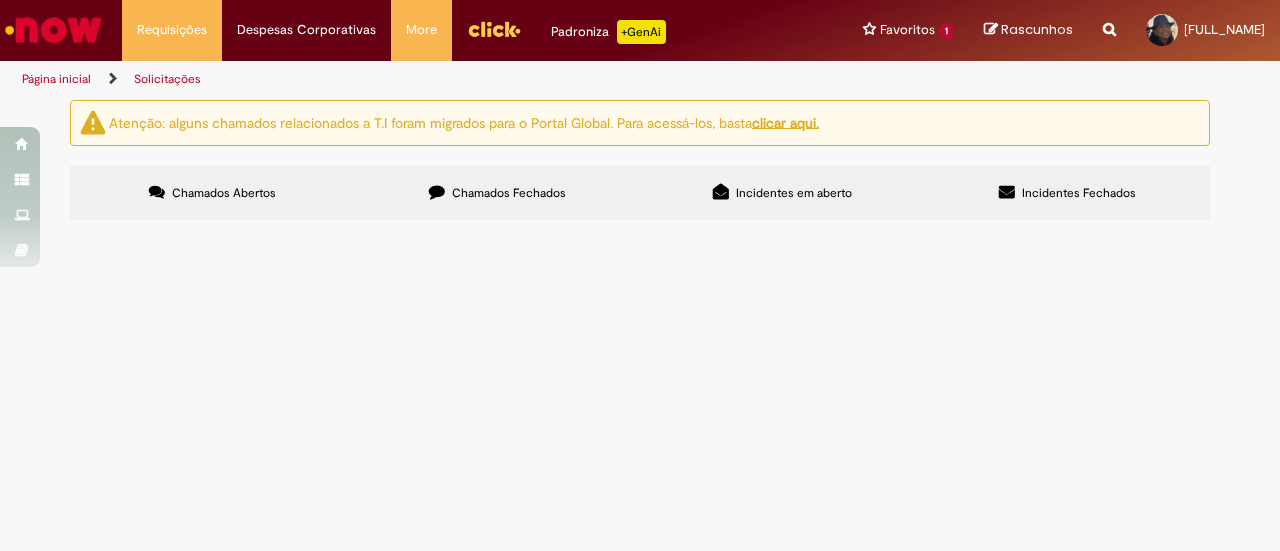 click on "Chamados Fechados" at bounding box center (509, 193) 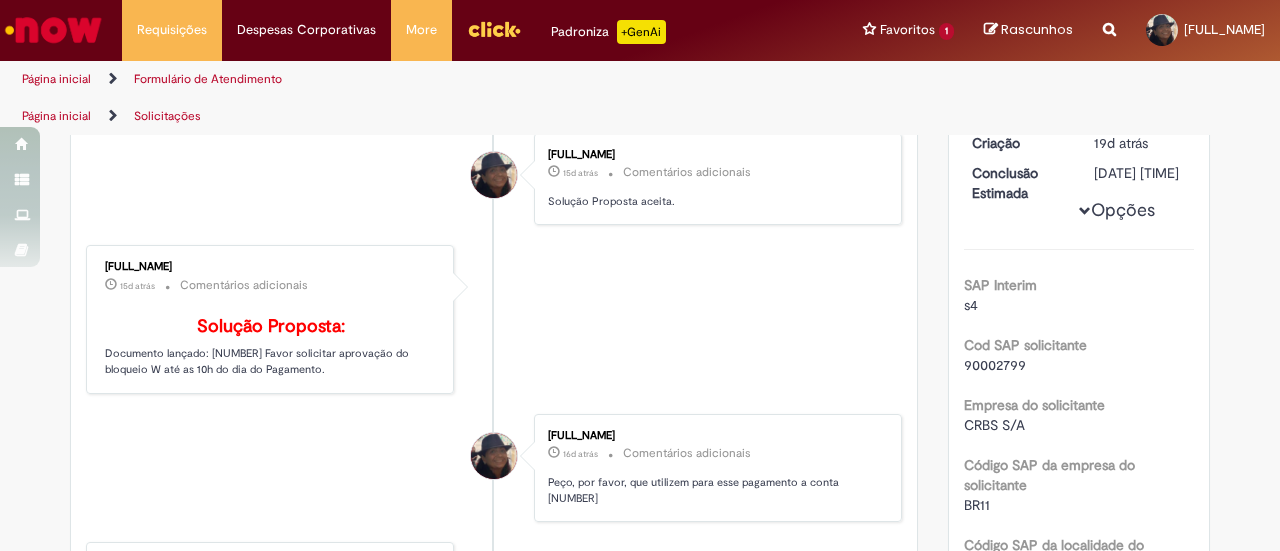 click on "Solicitação de numerário" at bounding box center (175, -39) 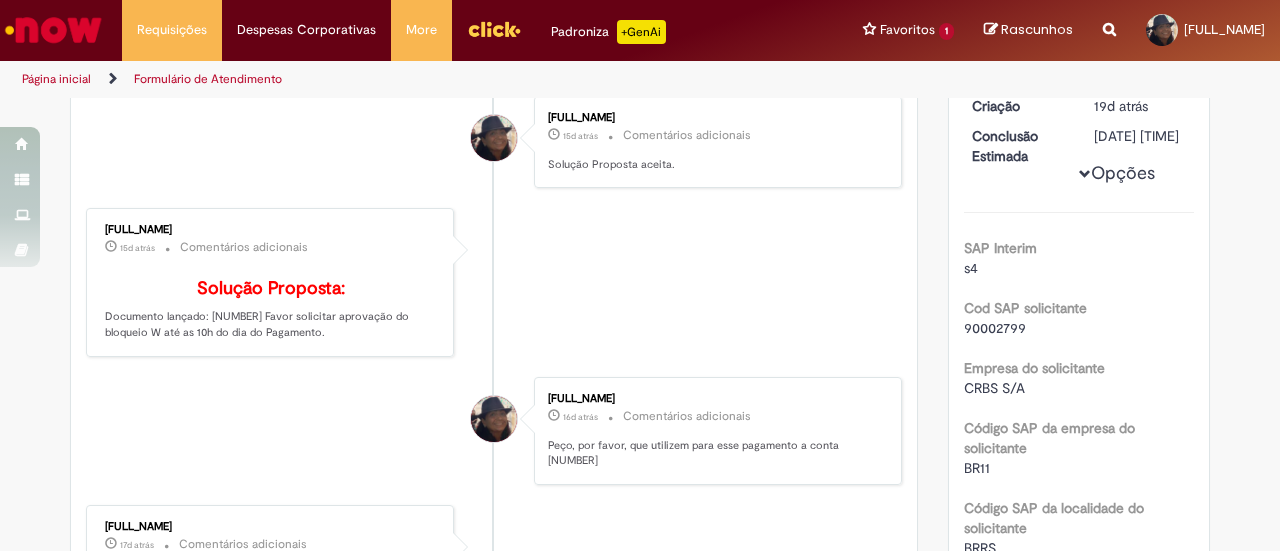 scroll, scrollTop: 0, scrollLeft: 0, axis: both 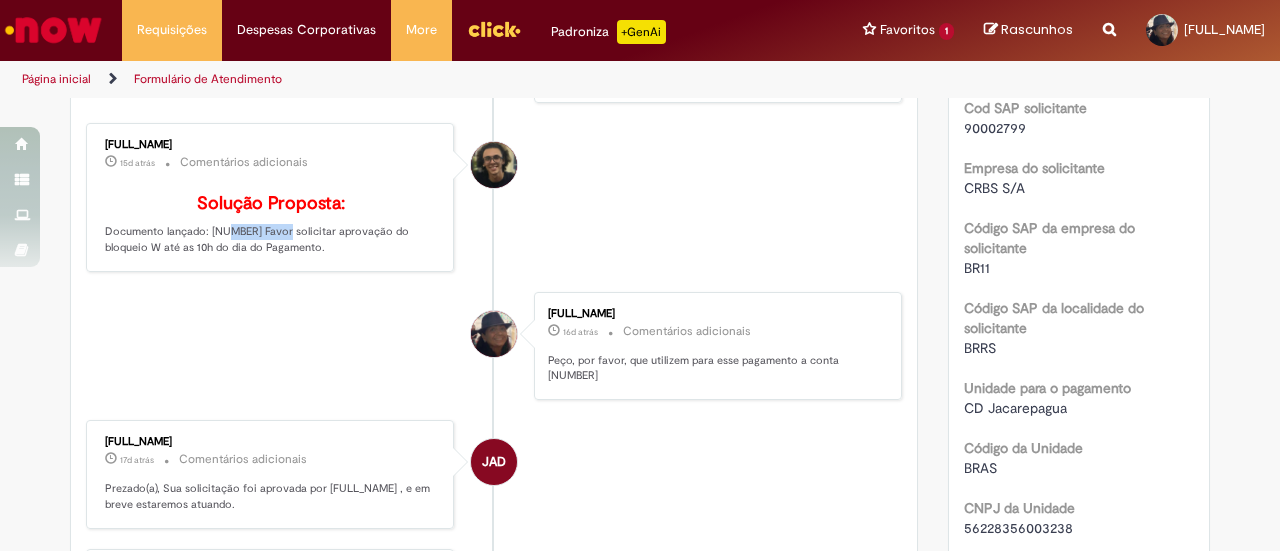 drag, startPoint x: 204, startPoint y: 257, endPoint x: 265, endPoint y: 258, distance: 61.008198 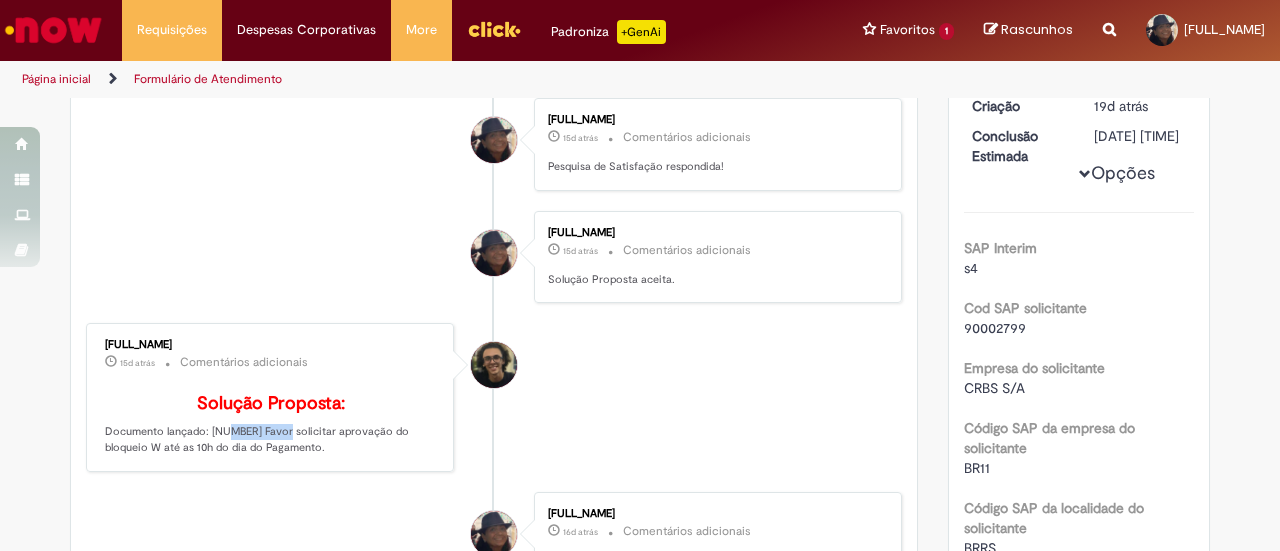 scroll, scrollTop: 0, scrollLeft: 0, axis: both 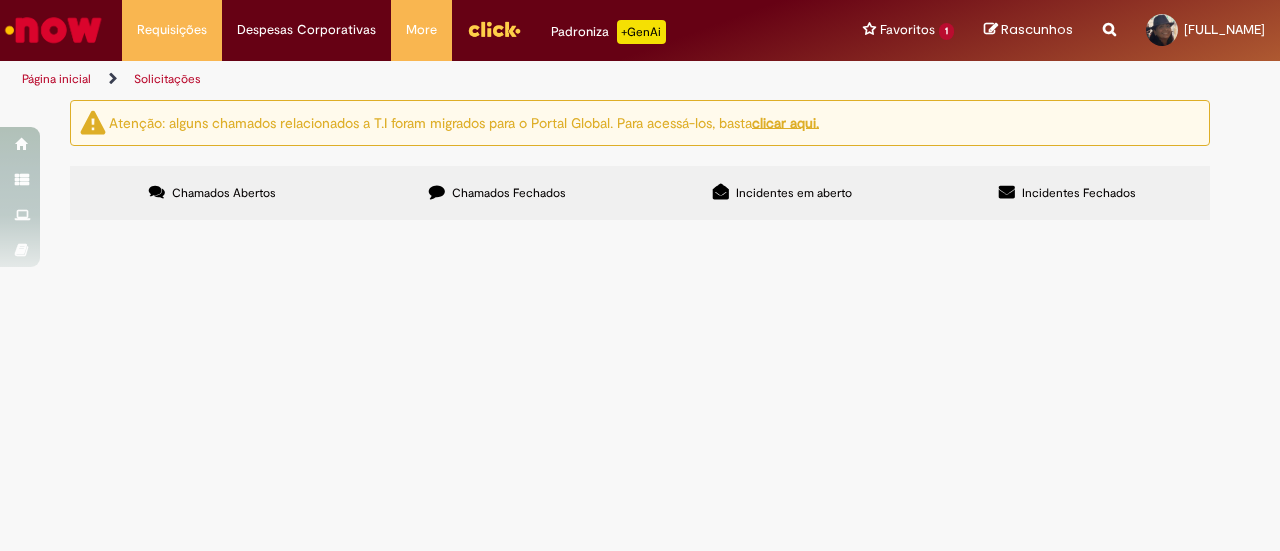 click on "Chamados Fechados" at bounding box center (509, 193) 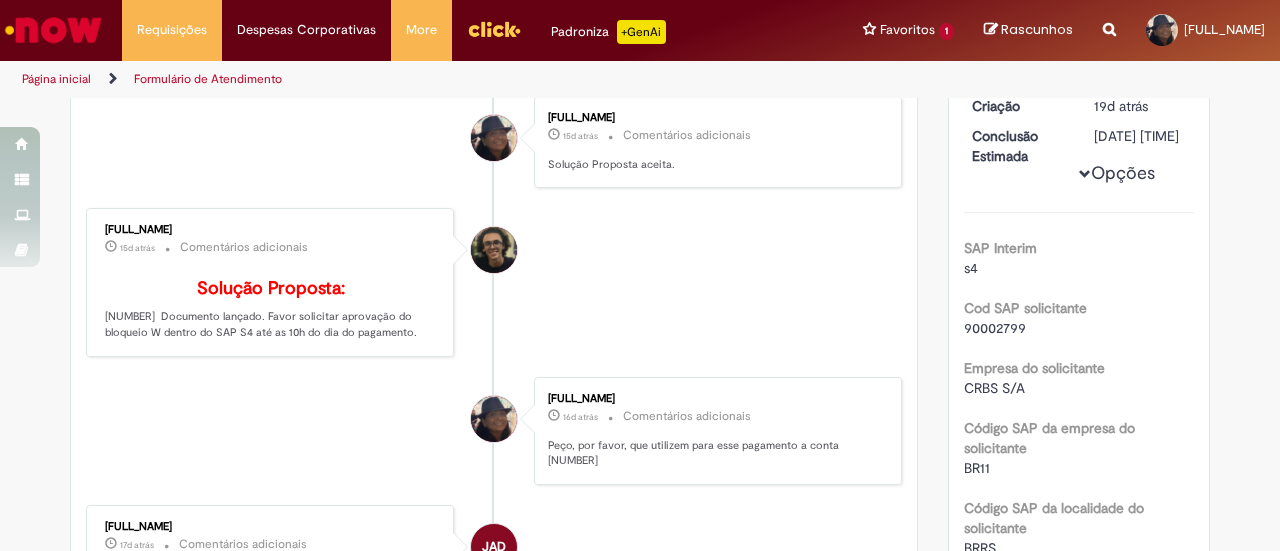 scroll, scrollTop: 314, scrollLeft: 0, axis: vertical 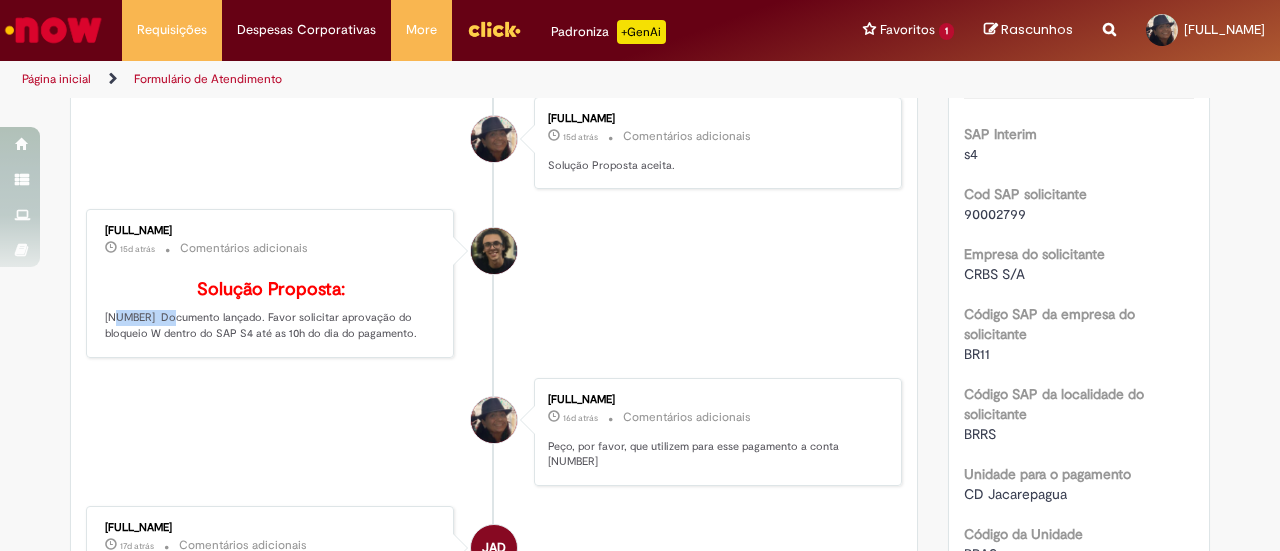 drag, startPoint x: 149, startPoint y: 339, endPoint x: 87, endPoint y: 337, distance: 62.03225 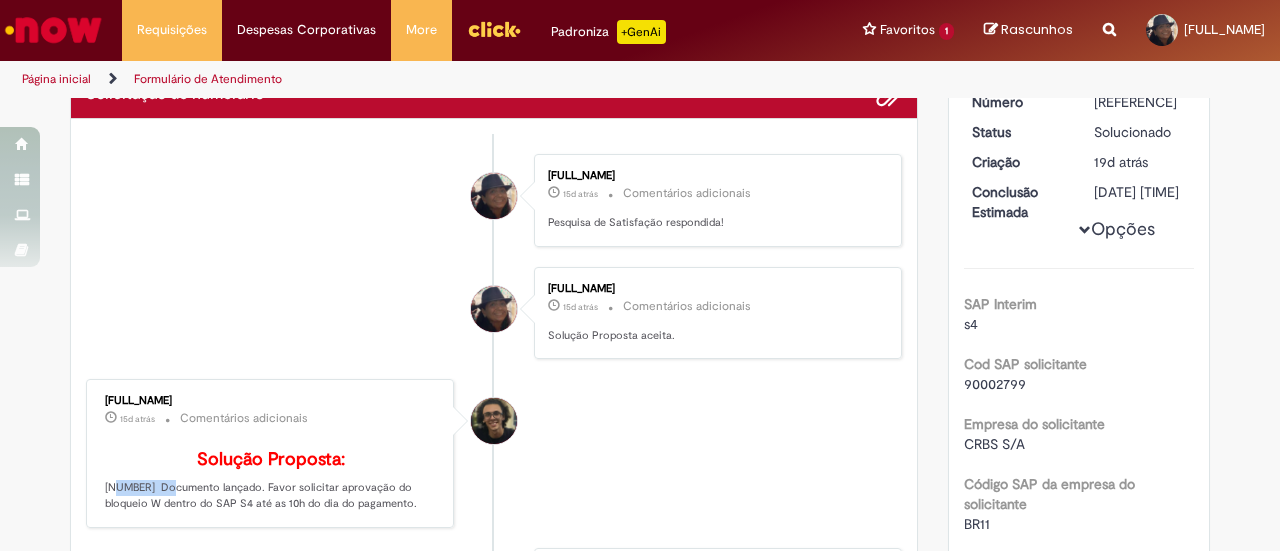 scroll, scrollTop: 0, scrollLeft: 0, axis: both 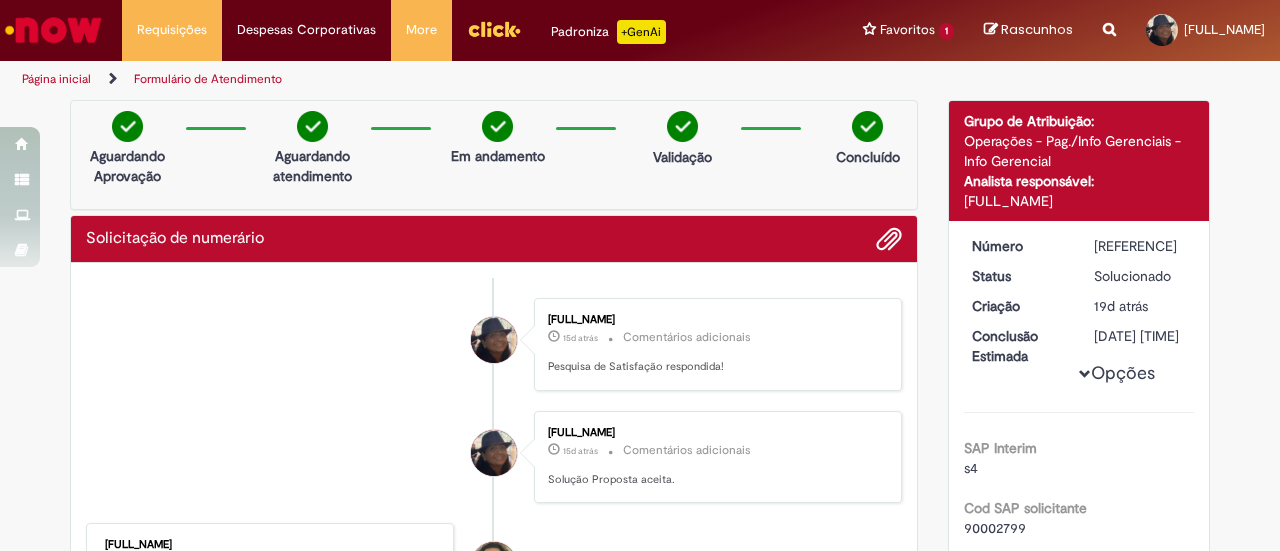 click on "[REFERENCE]" at bounding box center (1140, 246) 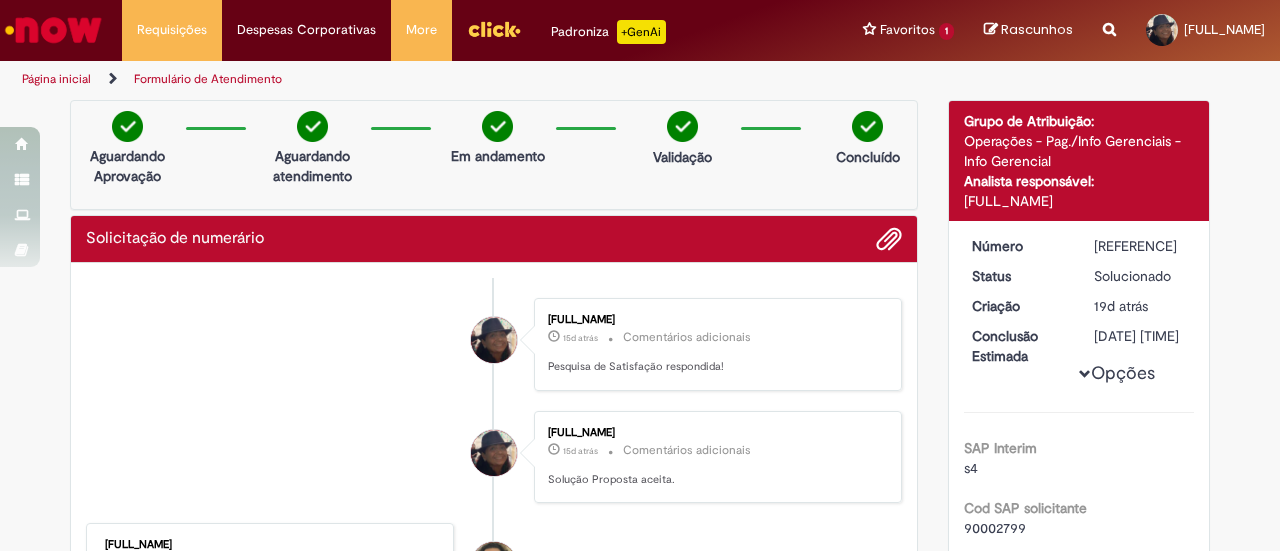 drag, startPoint x: 1087, startPoint y: 244, endPoint x: 1162, endPoint y: 251, distance: 75.32596 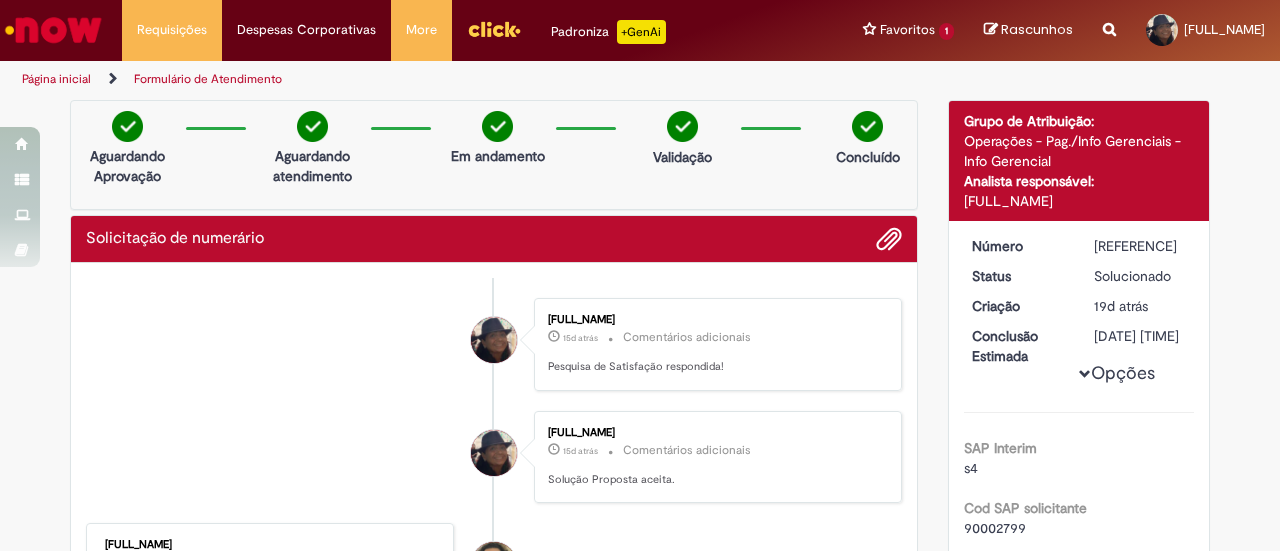 copy on "[REFERENCE]" 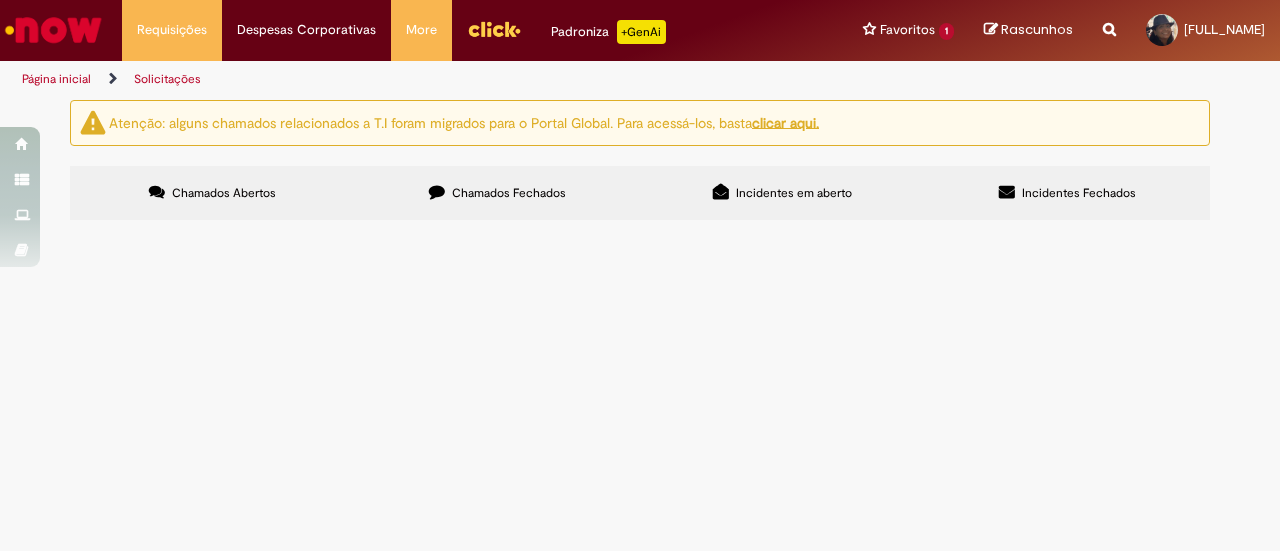 click on "Chamados Fechados" at bounding box center (509, 193) 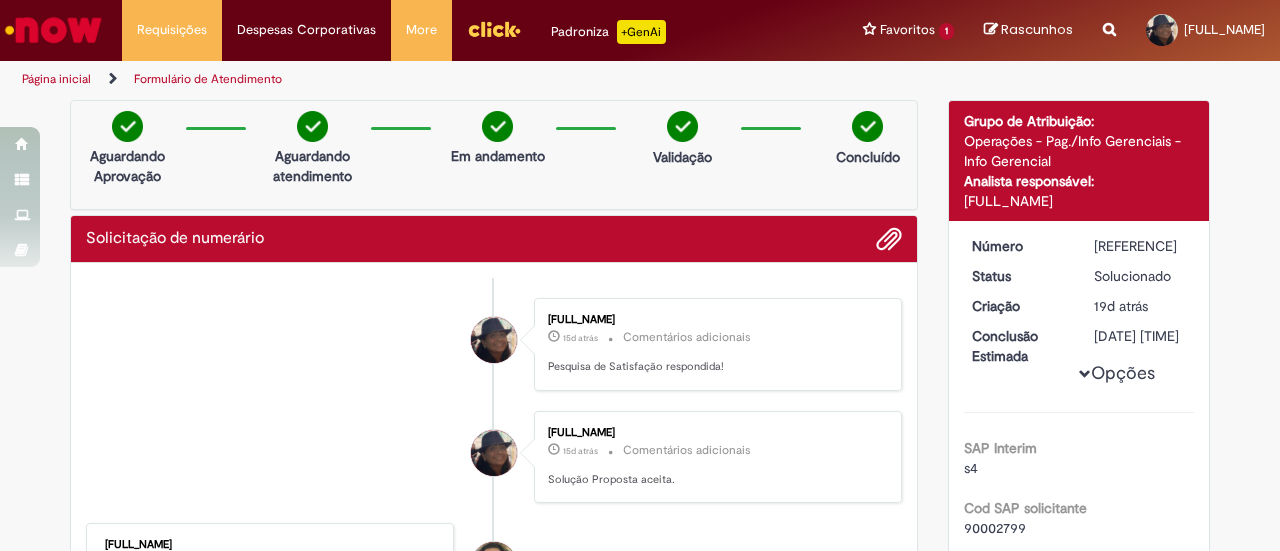 drag, startPoint x: 1086, startPoint y: 245, endPoint x: 1155, endPoint y: 244, distance: 69.00725 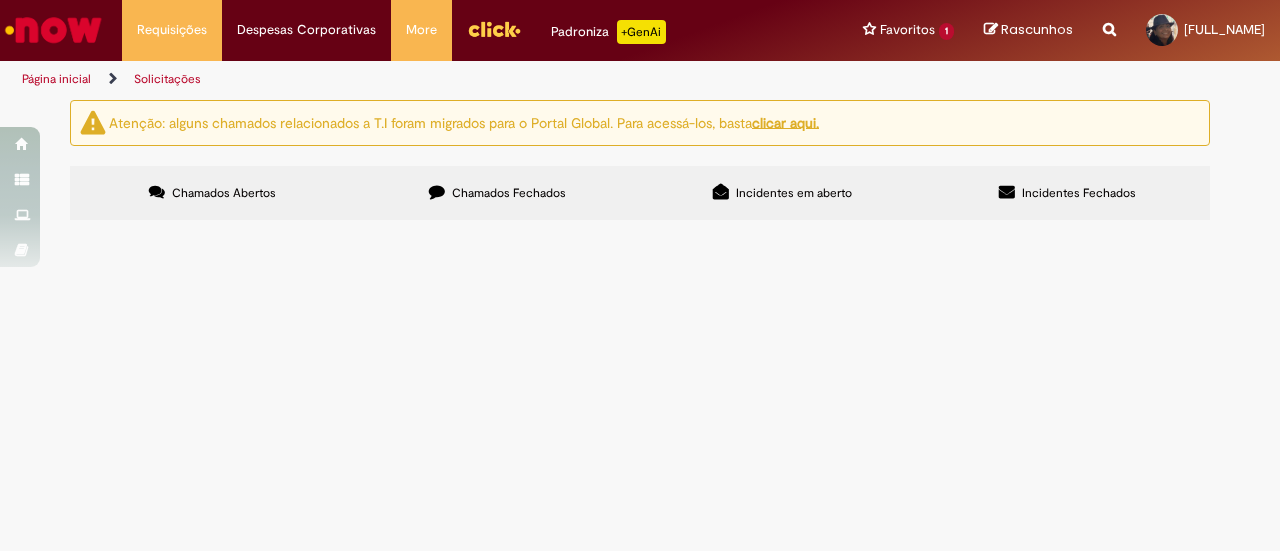 click on "Chamados Fechados" at bounding box center [509, 193] 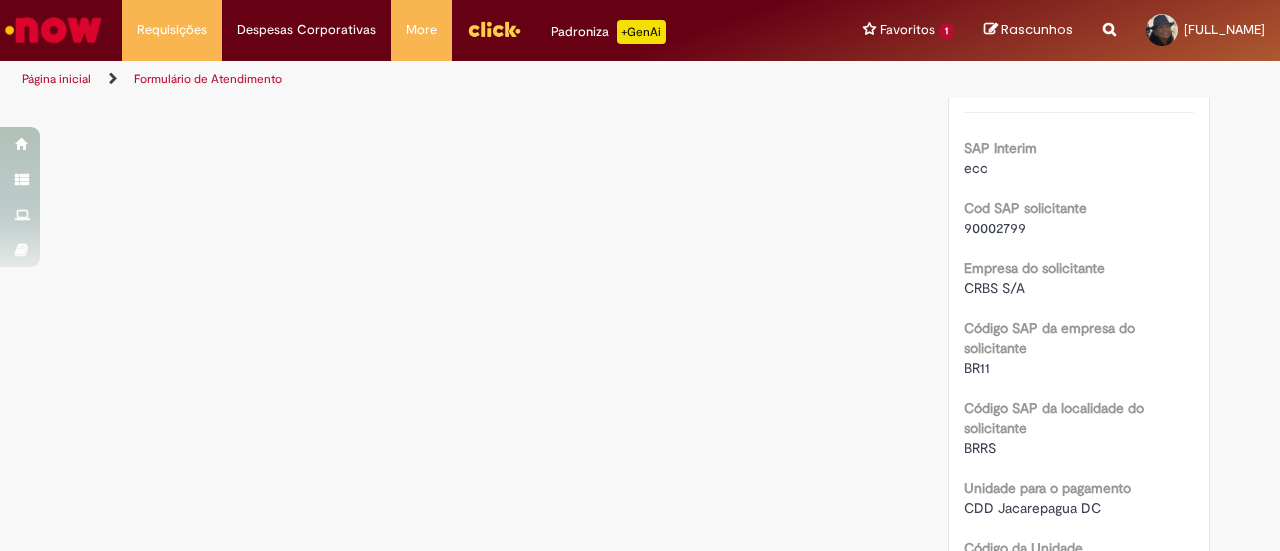 scroll, scrollTop: 0, scrollLeft: 0, axis: both 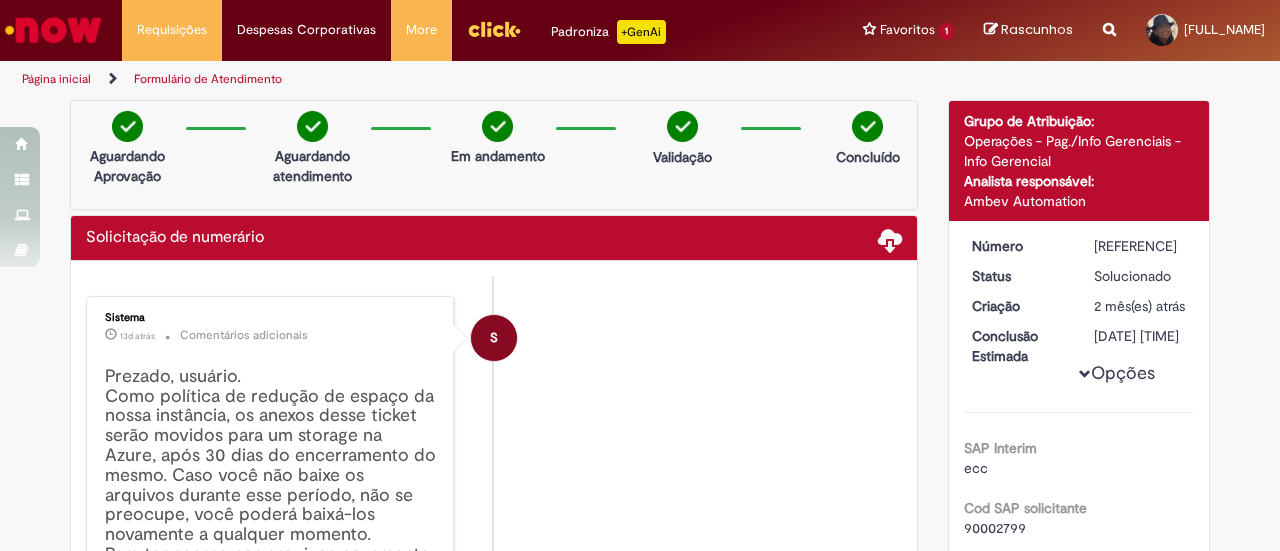 drag, startPoint x: 1089, startPoint y: 244, endPoint x: 1158, endPoint y: 241, distance: 69.065186 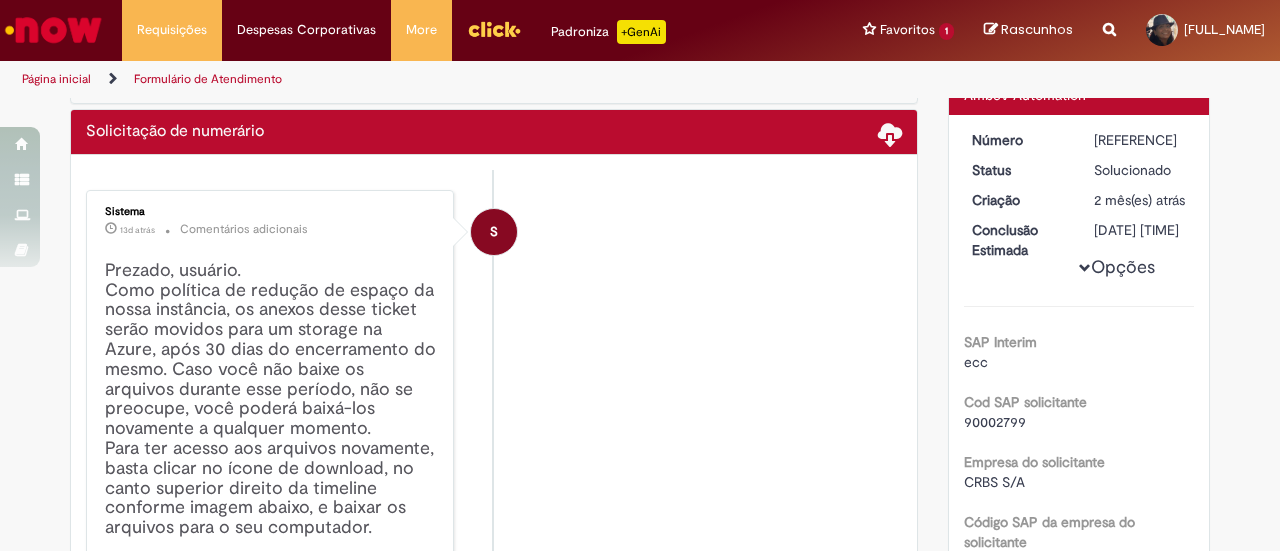 scroll, scrollTop: 100, scrollLeft: 0, axis: vertical 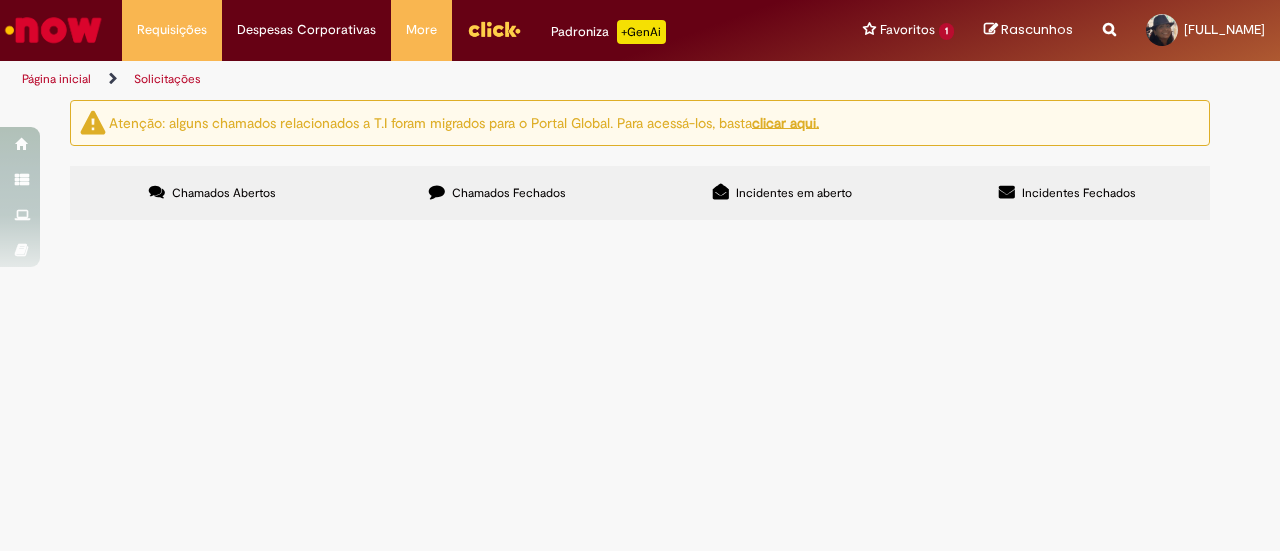 click on "Chamados Fechados" at bounding box center [509, 193] 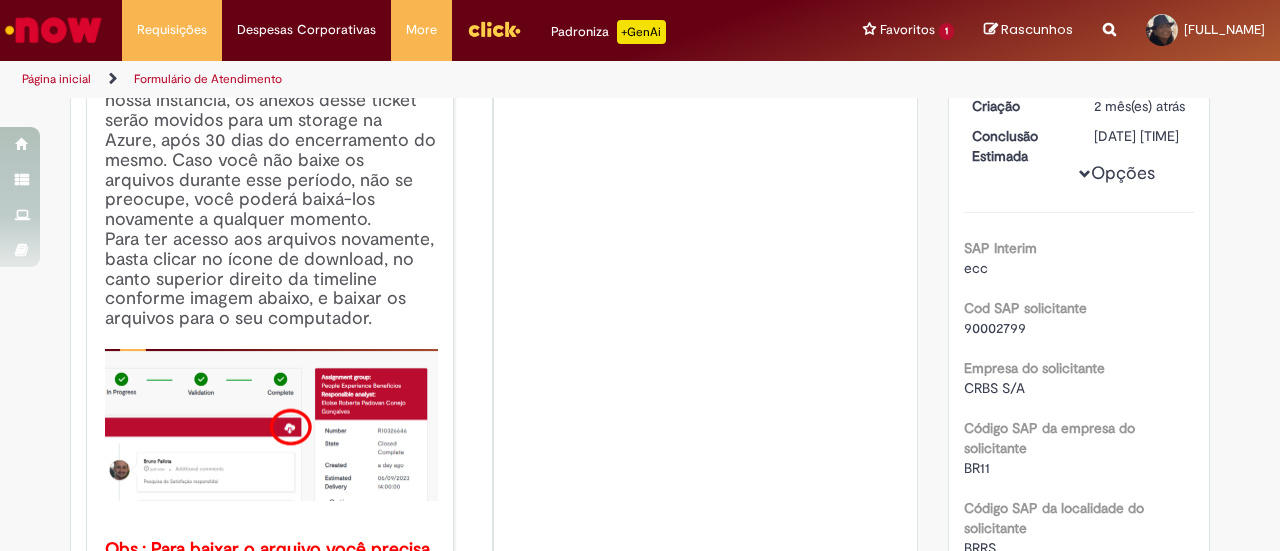 scroll, scrollTop: 0, scrollLeft: 0, axis: both 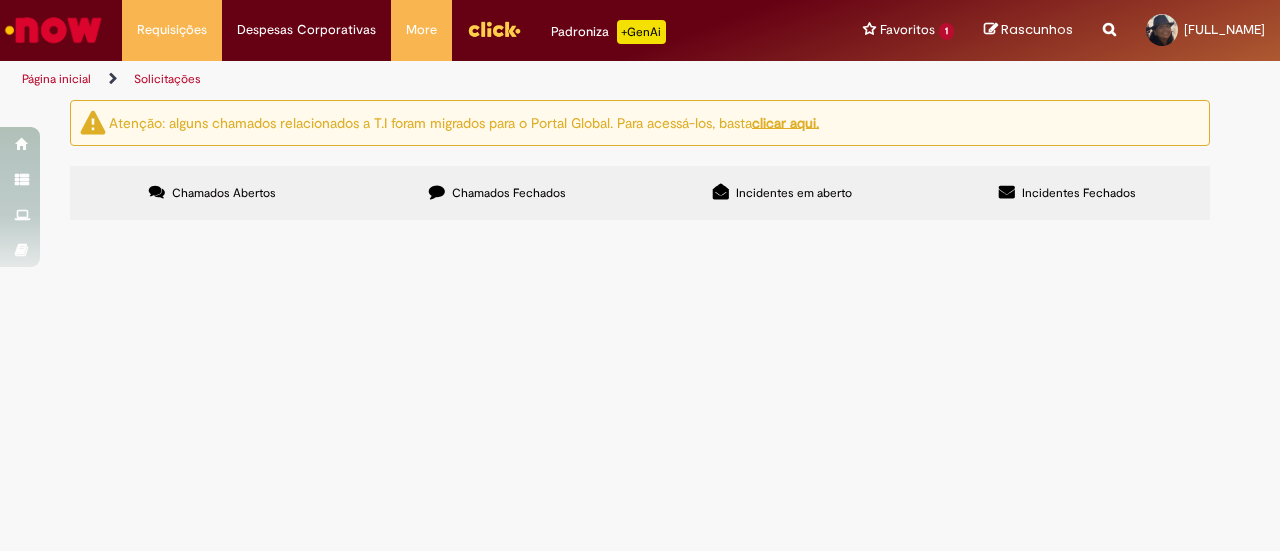 click on "Chamados Fechados" at bounding box center [509, 193] 